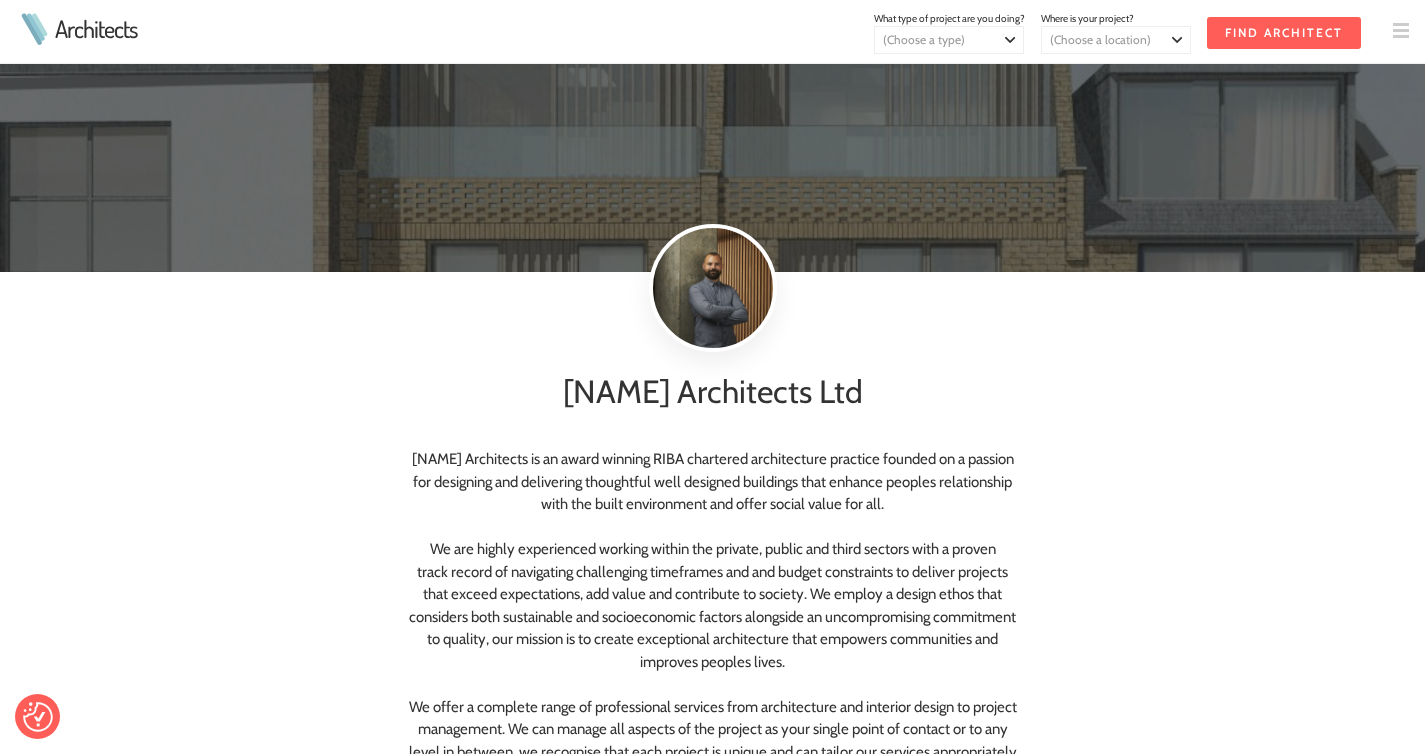 scroll, scrollTop: 0, scrollLeft: 0, axis: both 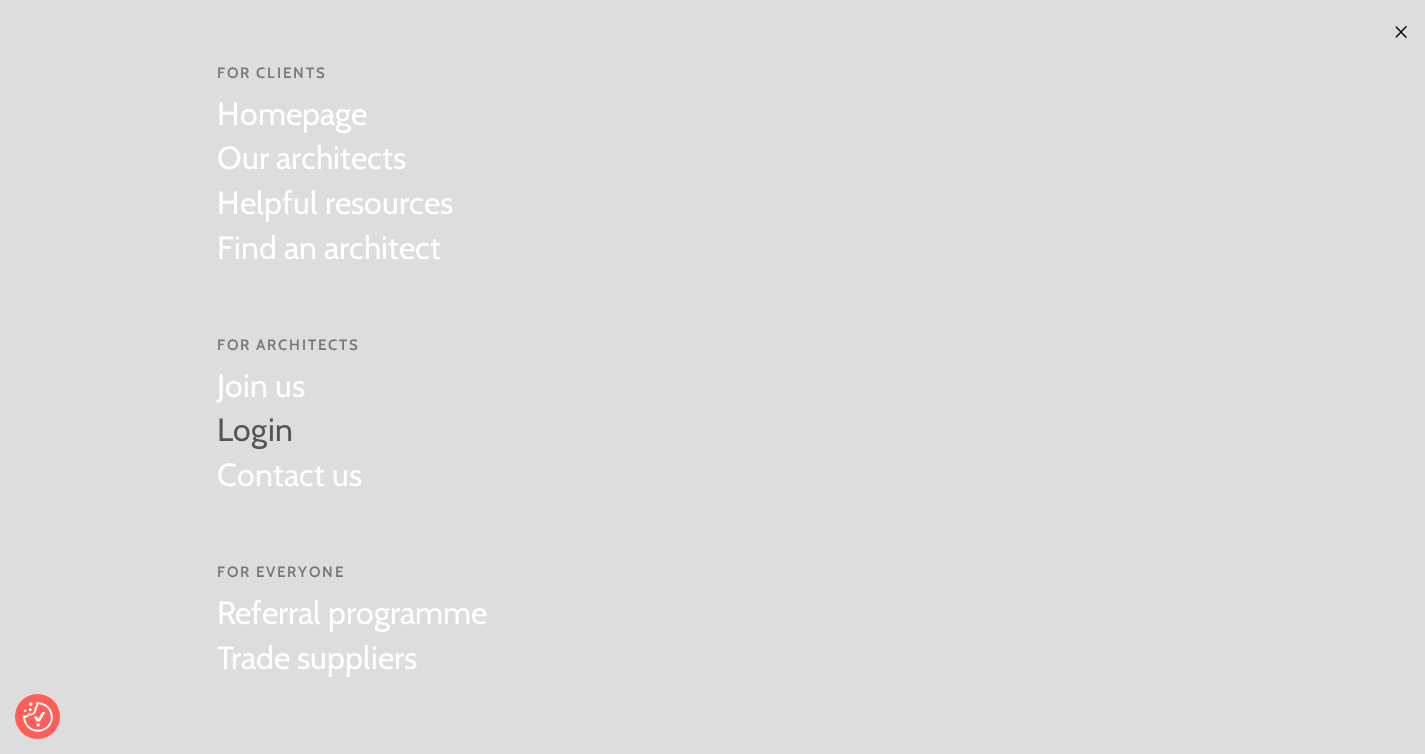 click on "Login" at bounding box center [289, 430] 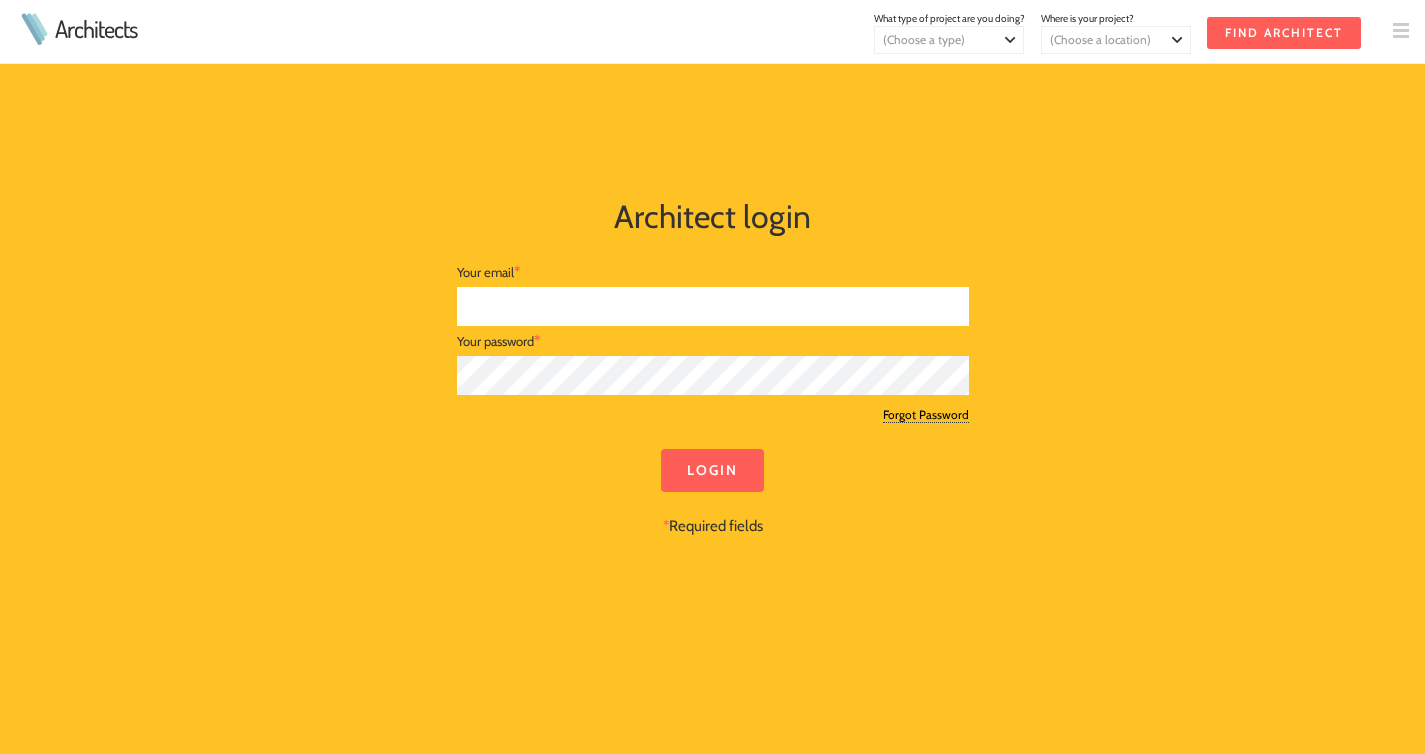scroll, scrollTop: 0, scrollLeft: 0, axis: both 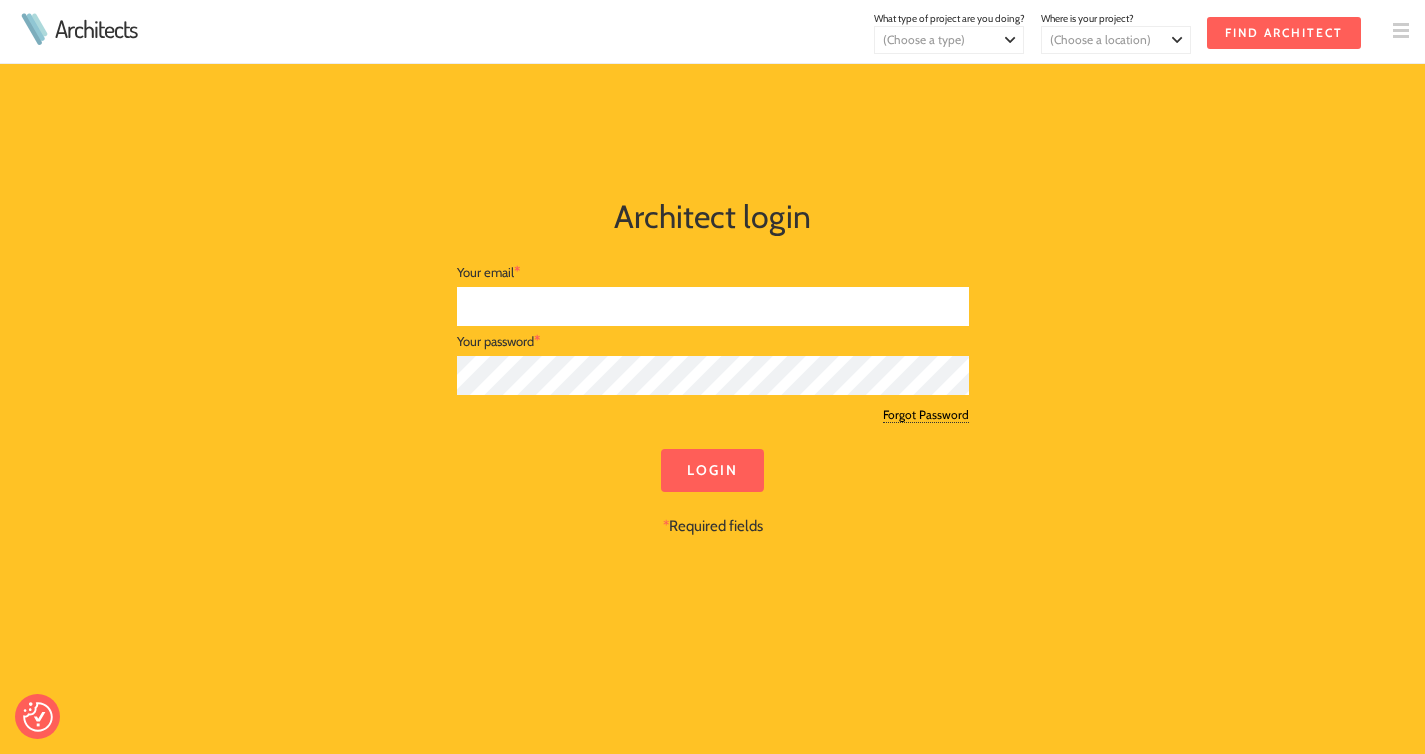 click at bounding box center [713, 306] 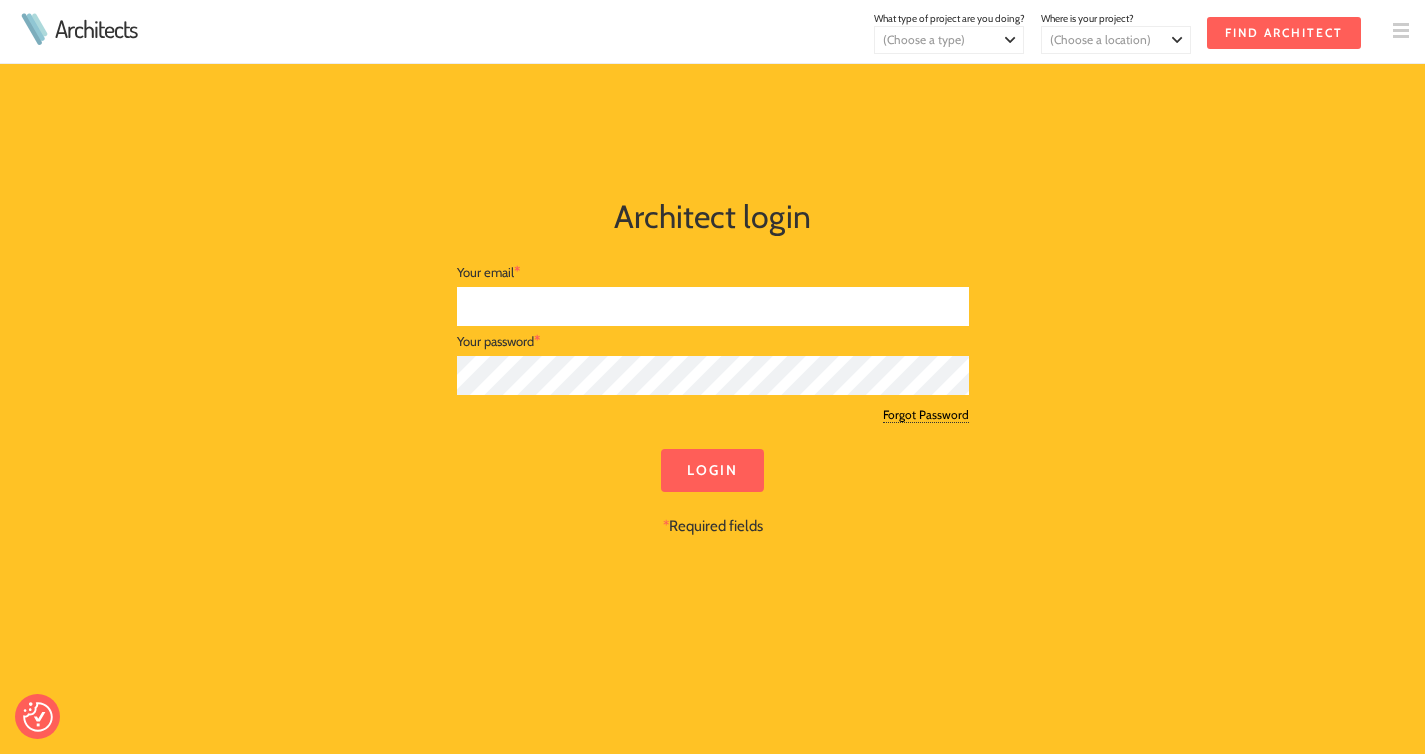 type on "[EMAIL]" 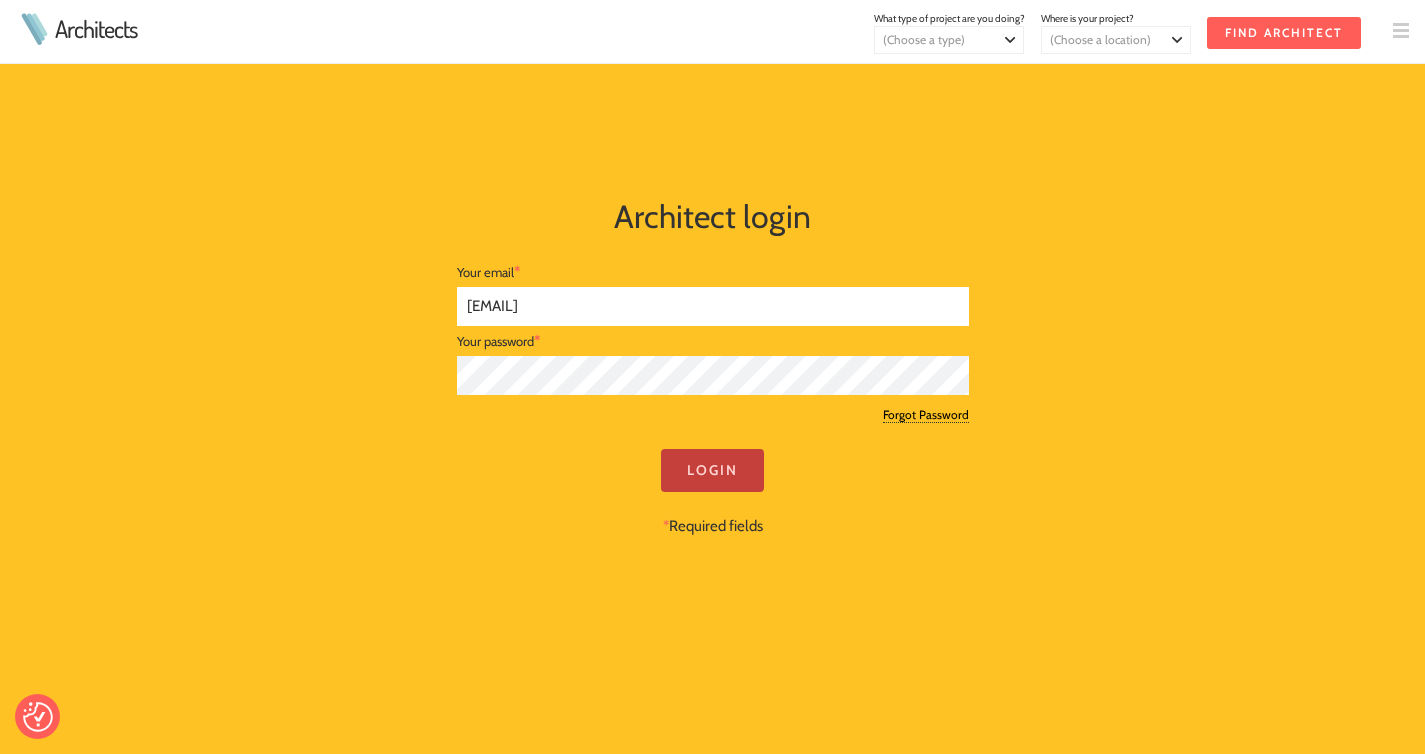 click on "Login" at bounding box center [712, 470] 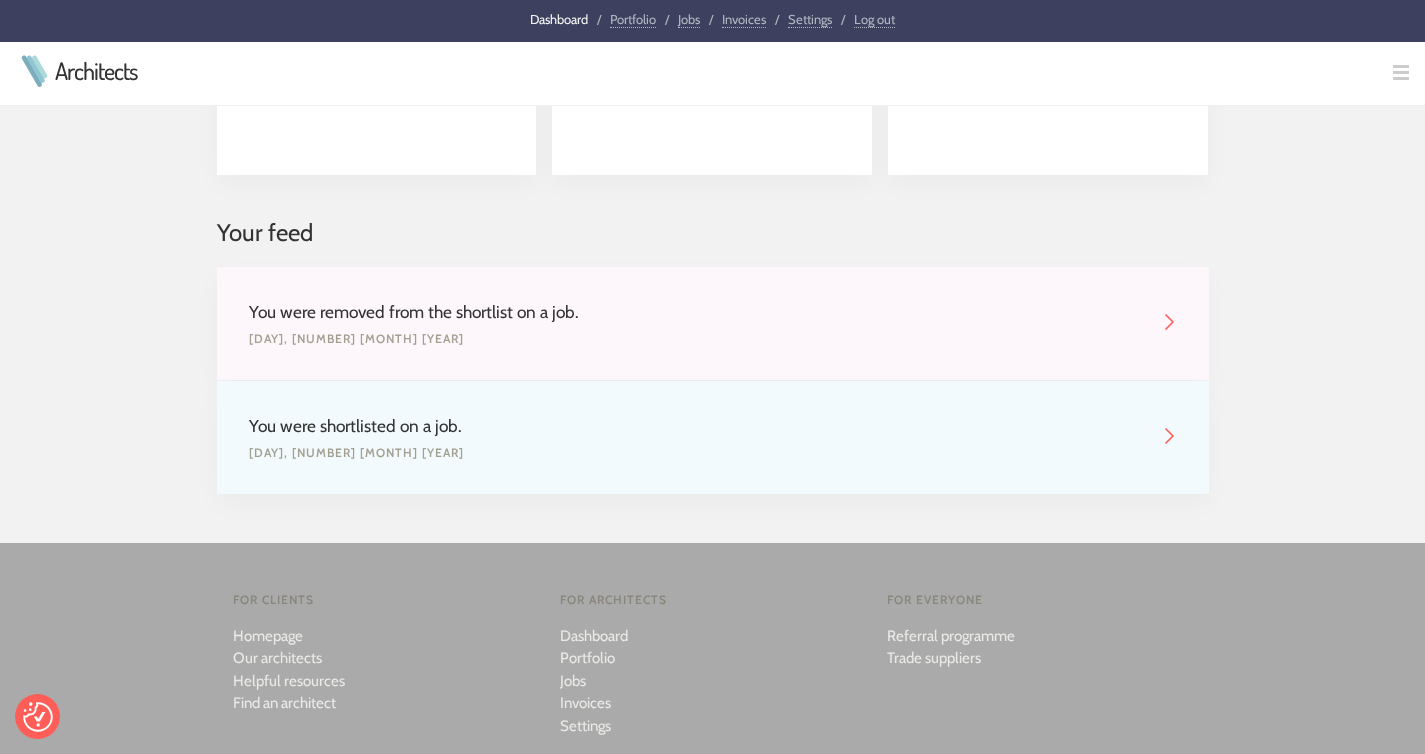 scroll, scrollTop: 0, scrollLeft: 0, axis: both 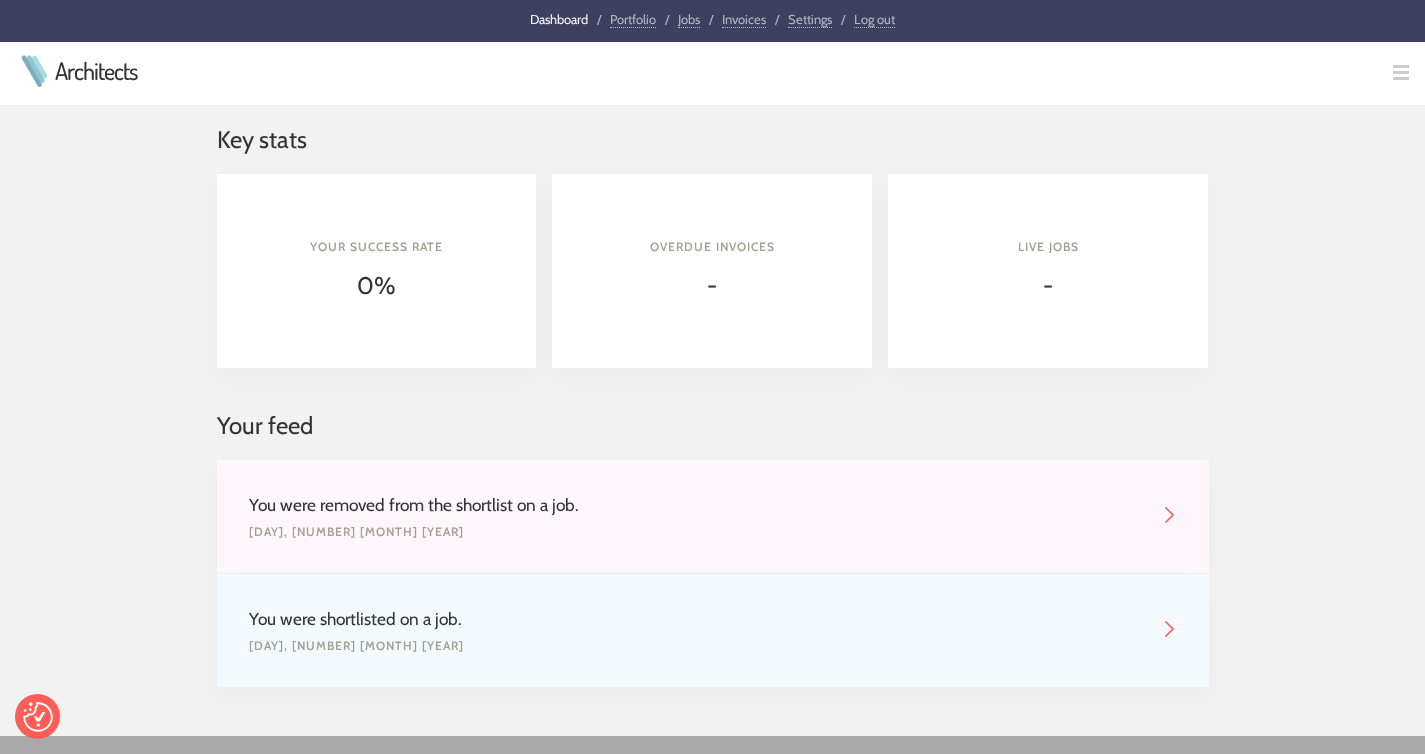click at bounding box center [1169, 515] 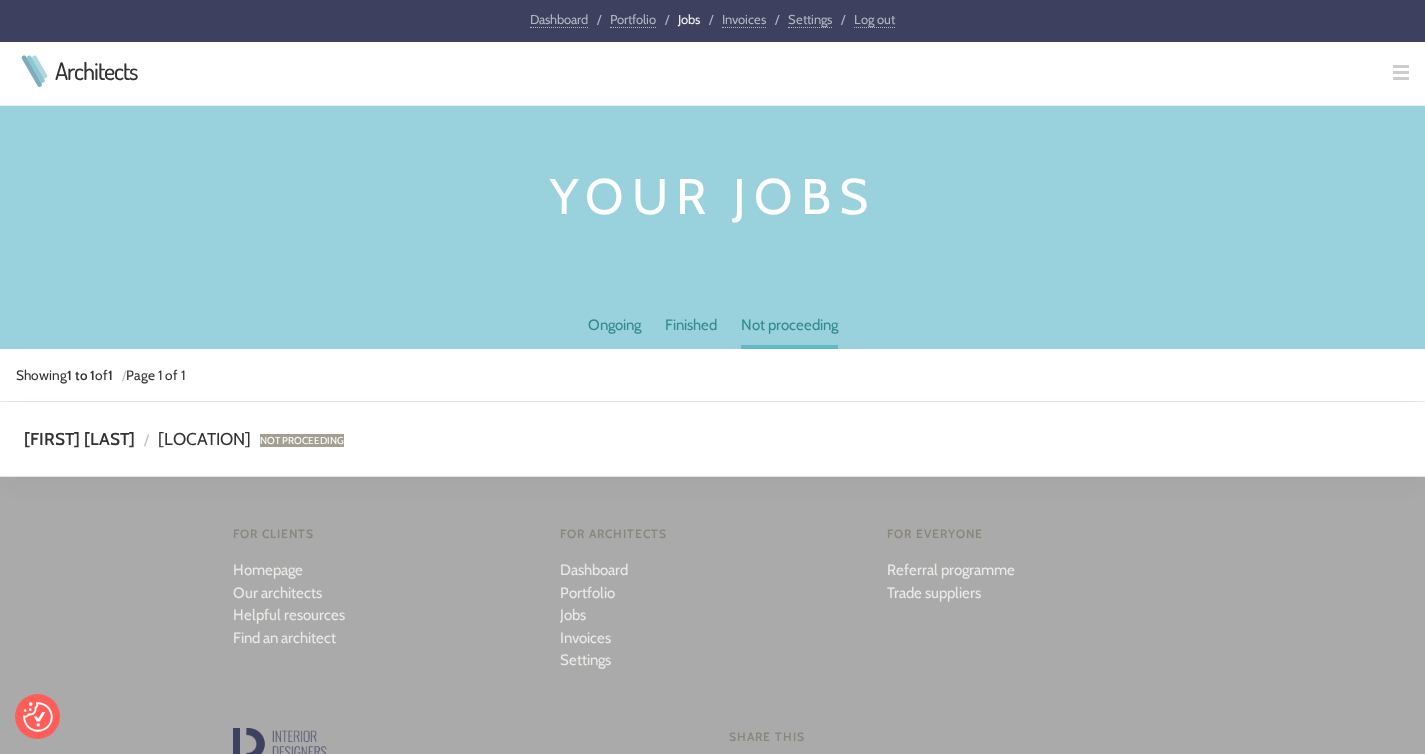 scroll, scrollTop: 0, scrollLeft: 0, axis: both 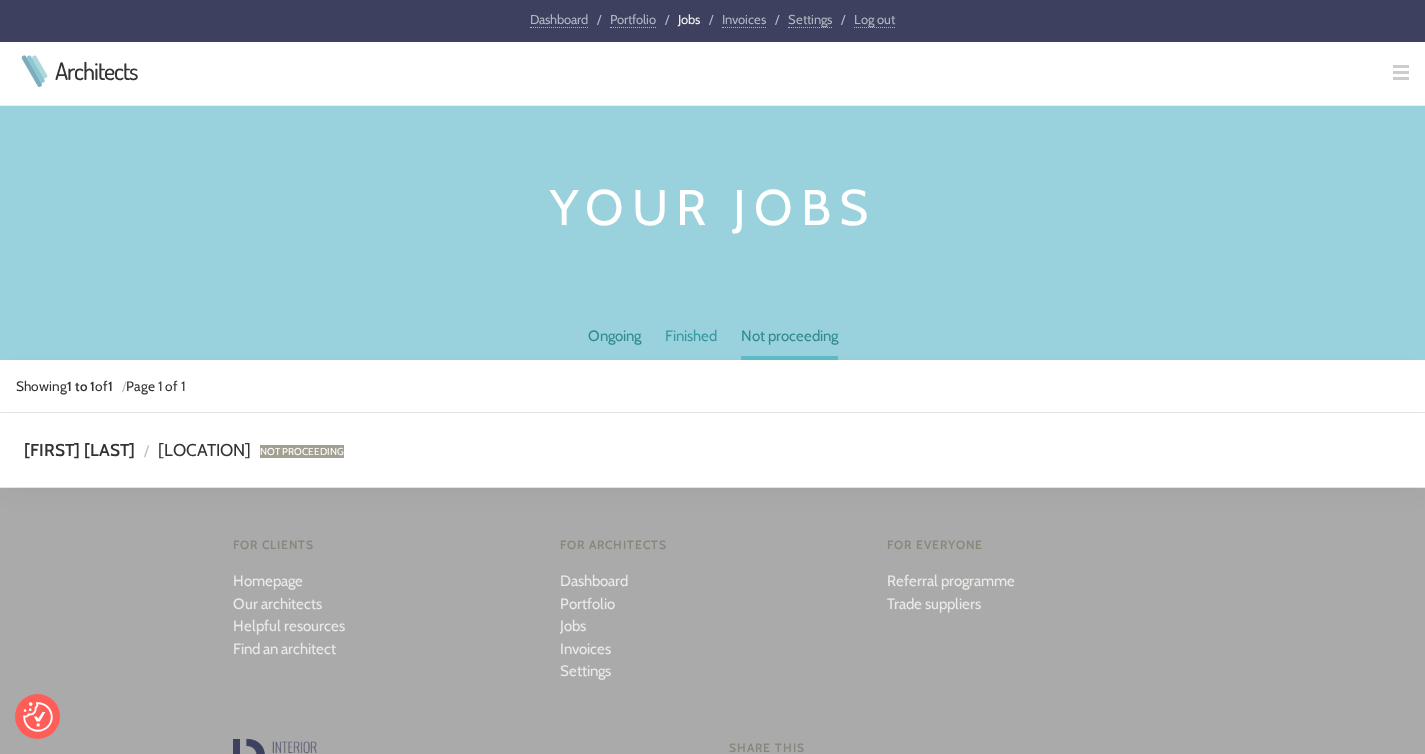 click on "Finished" at bounding box center (691, 340) 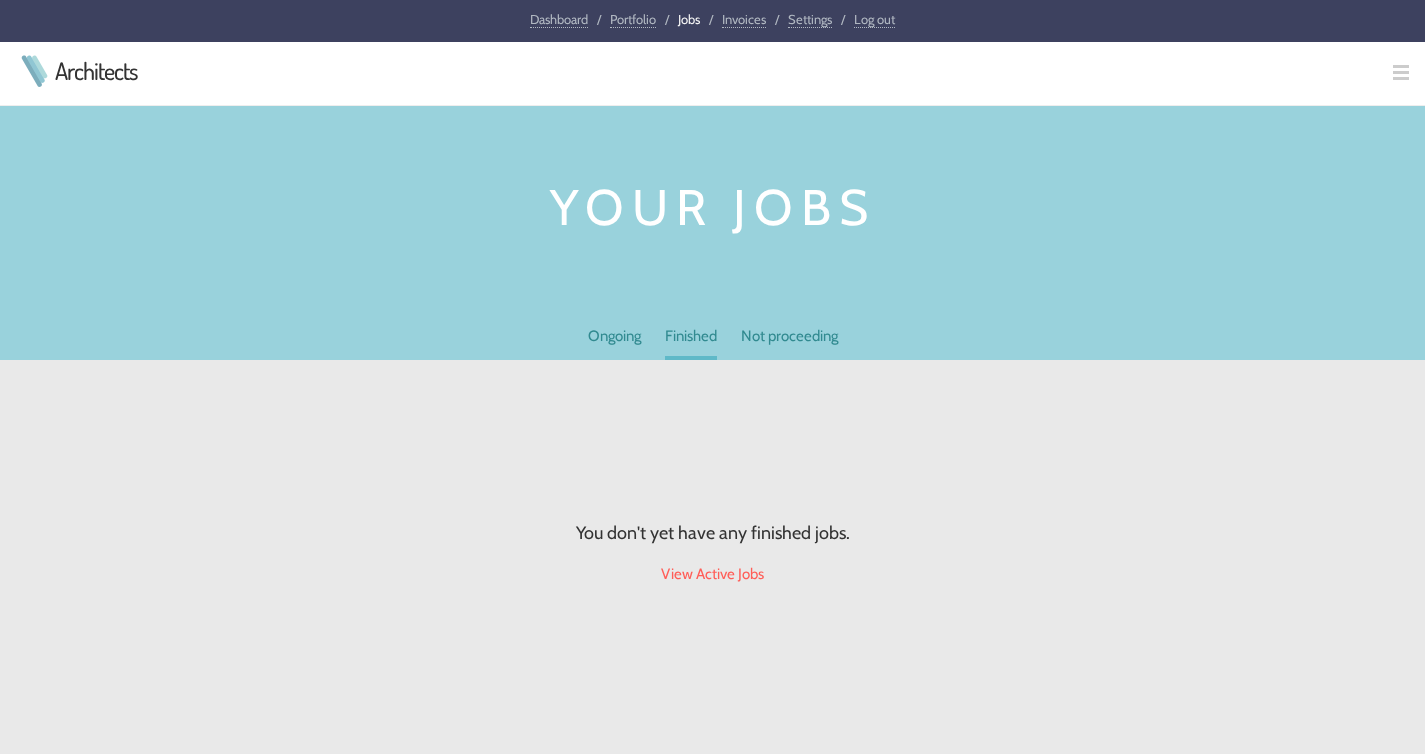 scroll, scrollTop: 0, scrollLeft: 0, axis: both 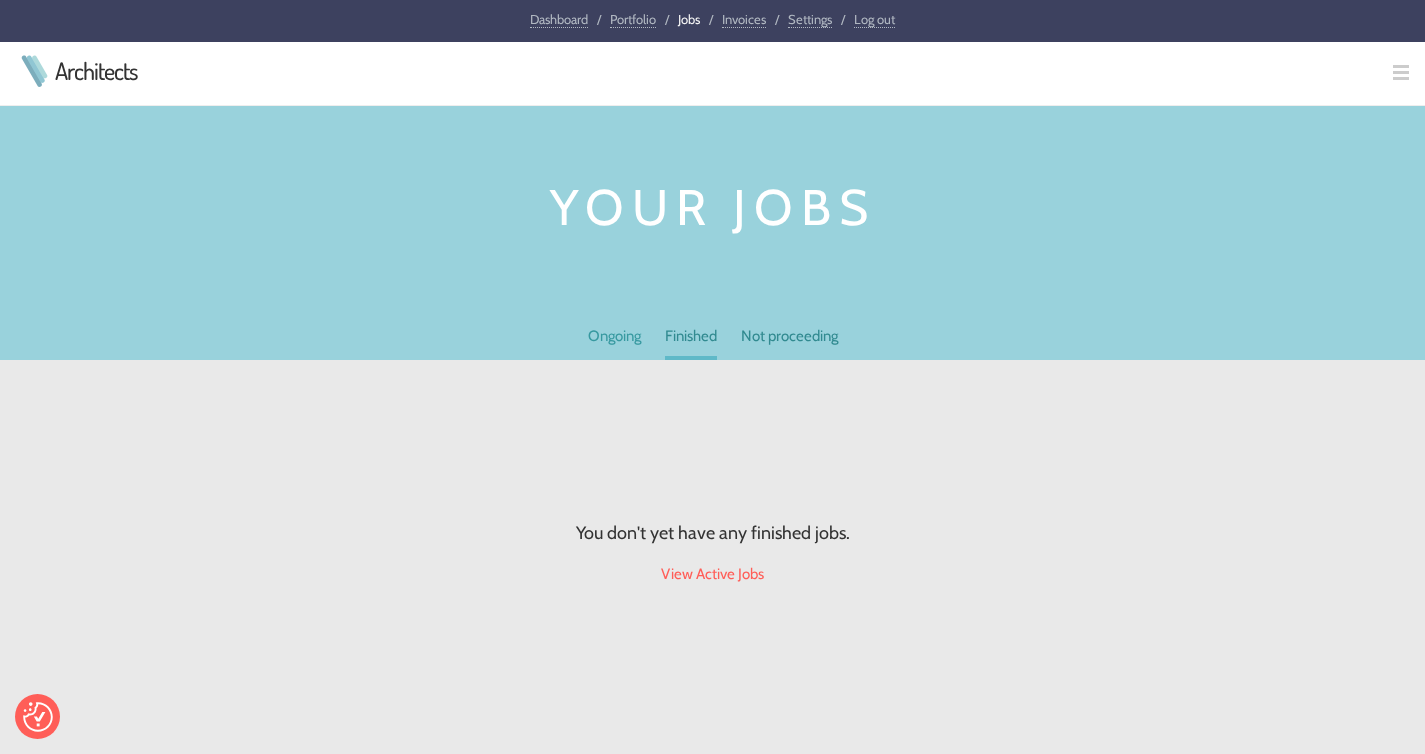 click on "Ongoing" at bounding box center (614, 340) 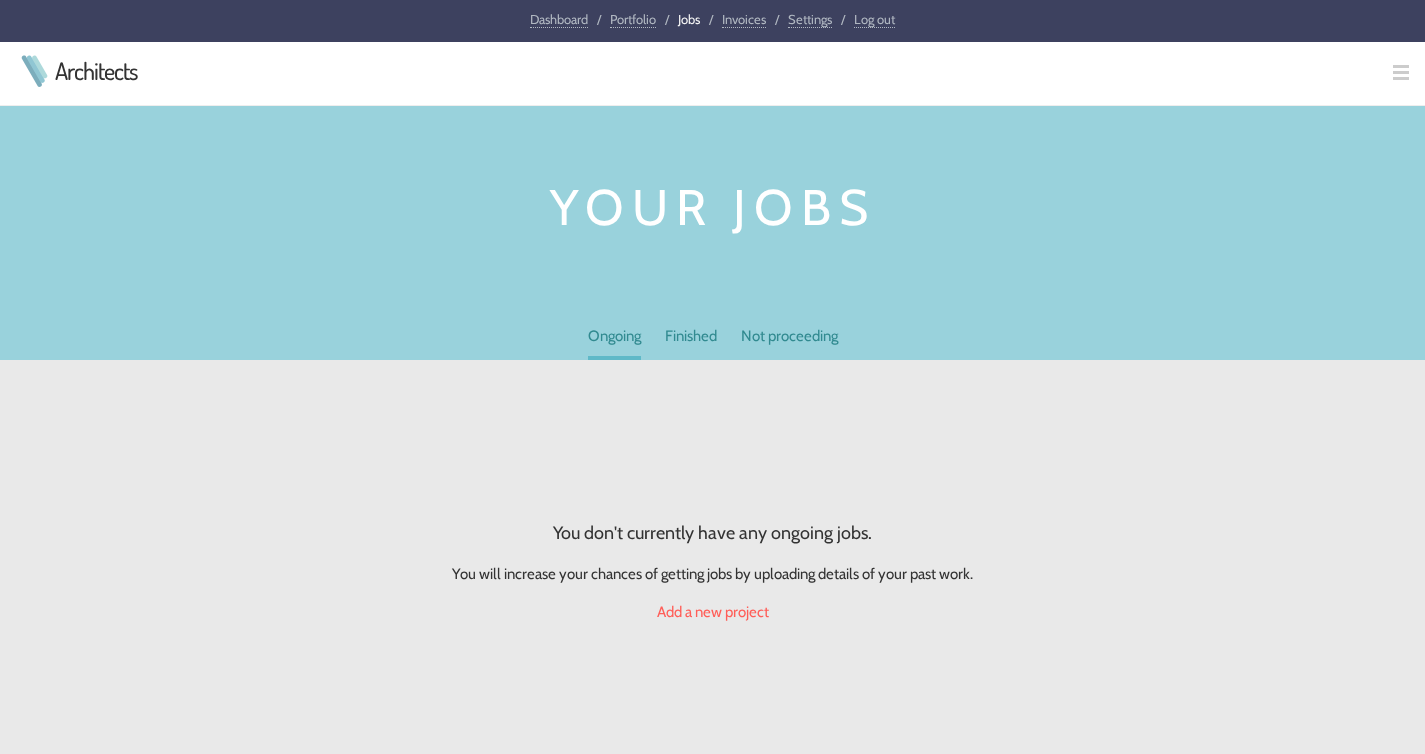 scroll, scrollTop: 0, scrollLeft: 0, axis: both 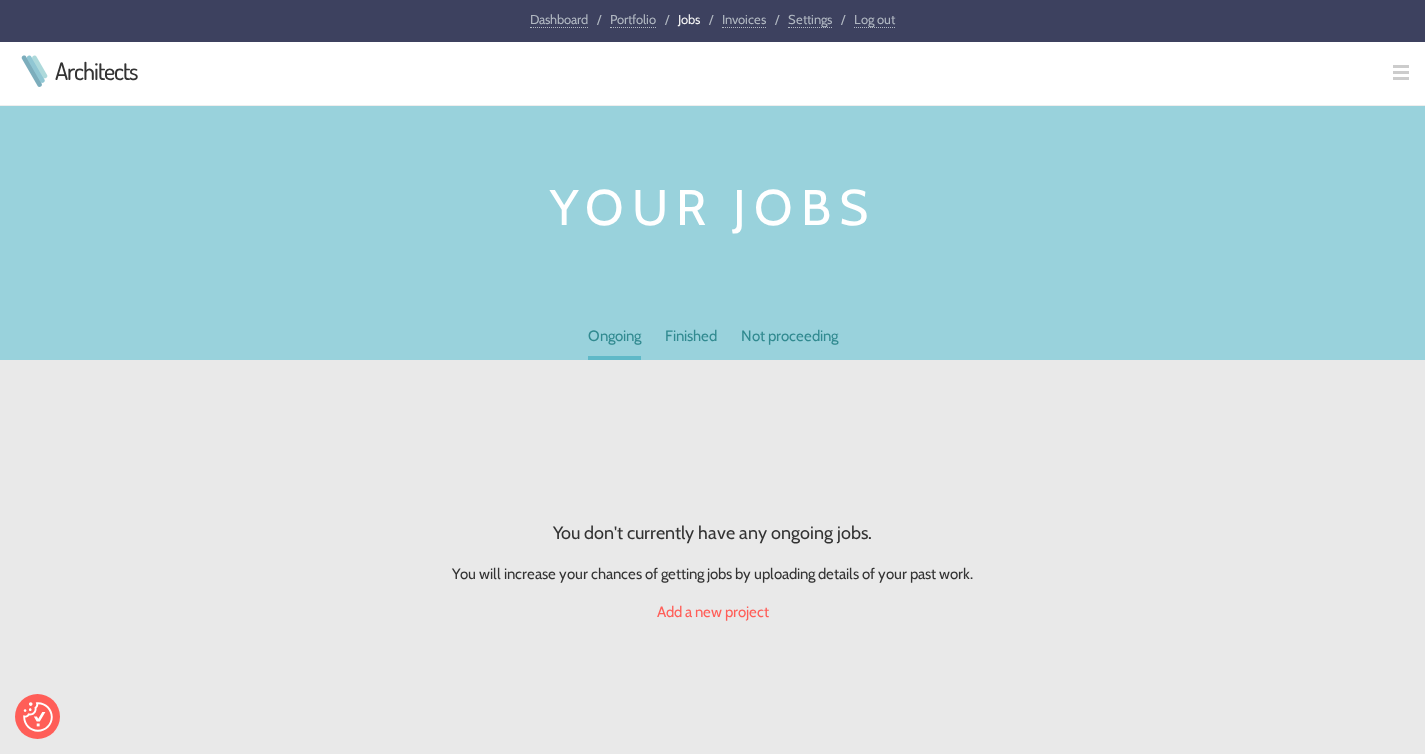 click on "Portfolio" at bounding box center [633, 19] 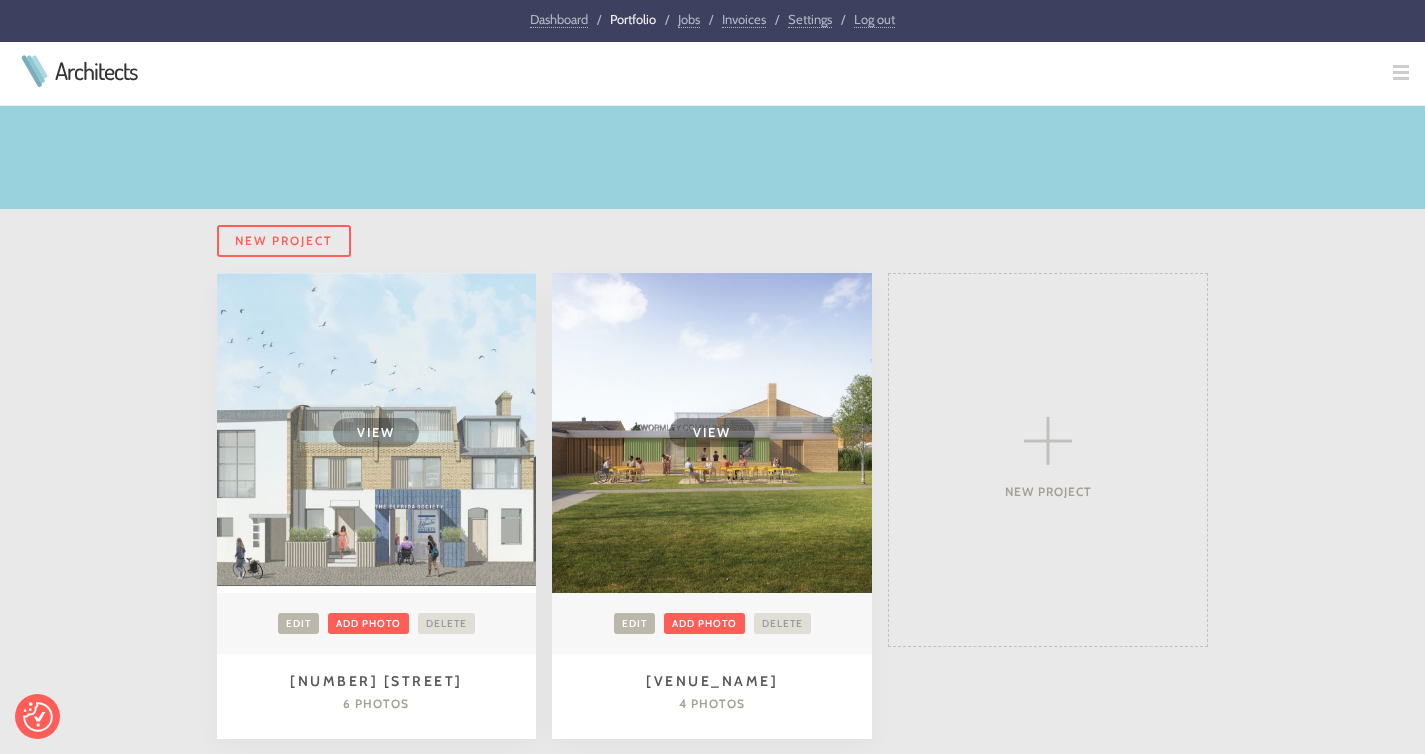 scroll, scrollTop: 376, scrollLeft: 0, axis: vertical 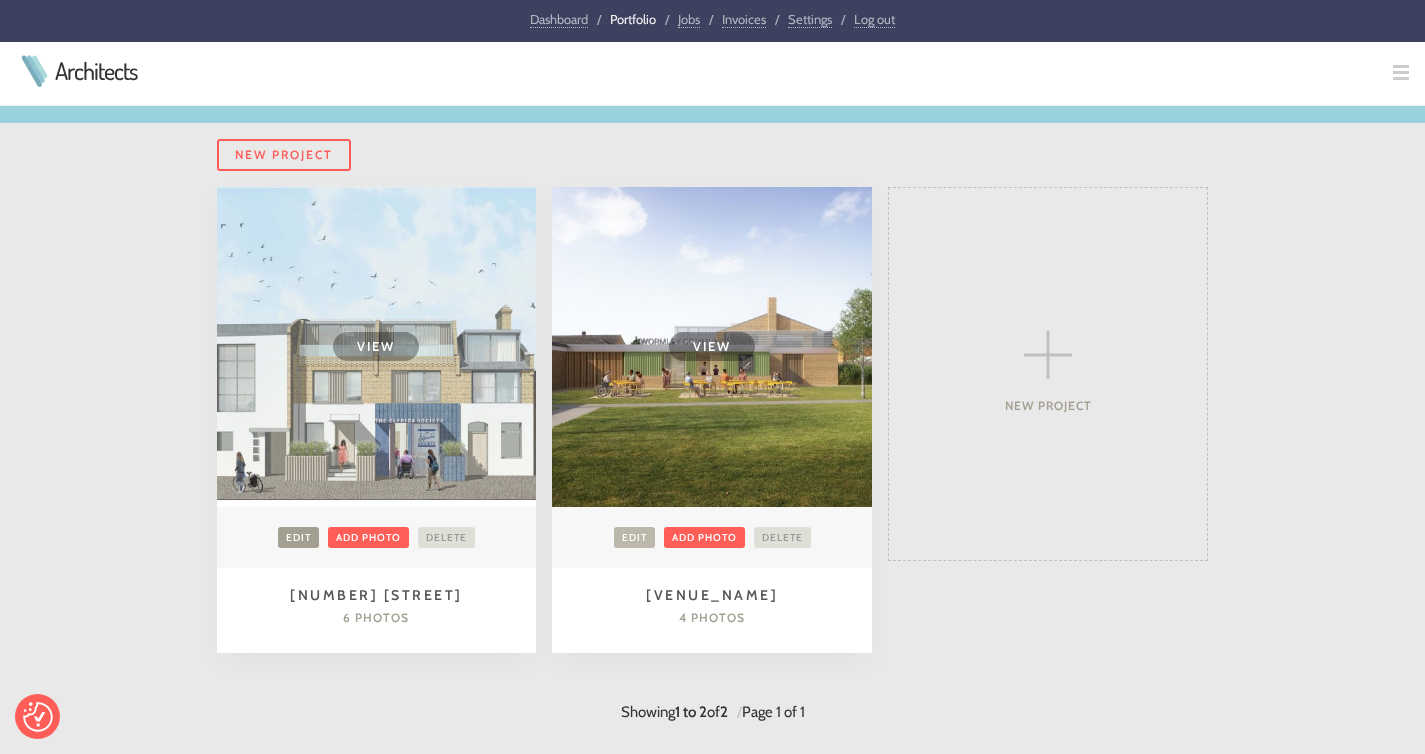 click on "Edit" at bounding box center (298, 537) 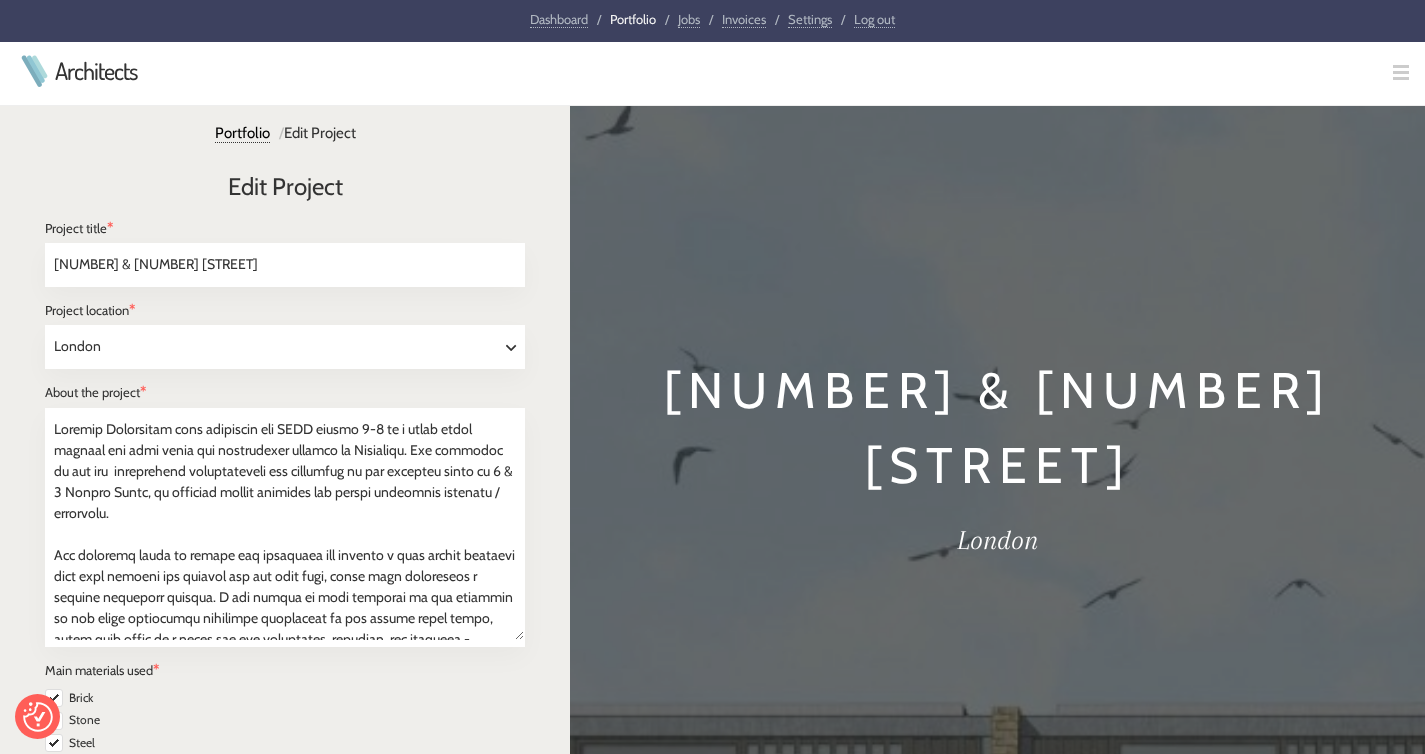 select on "London" 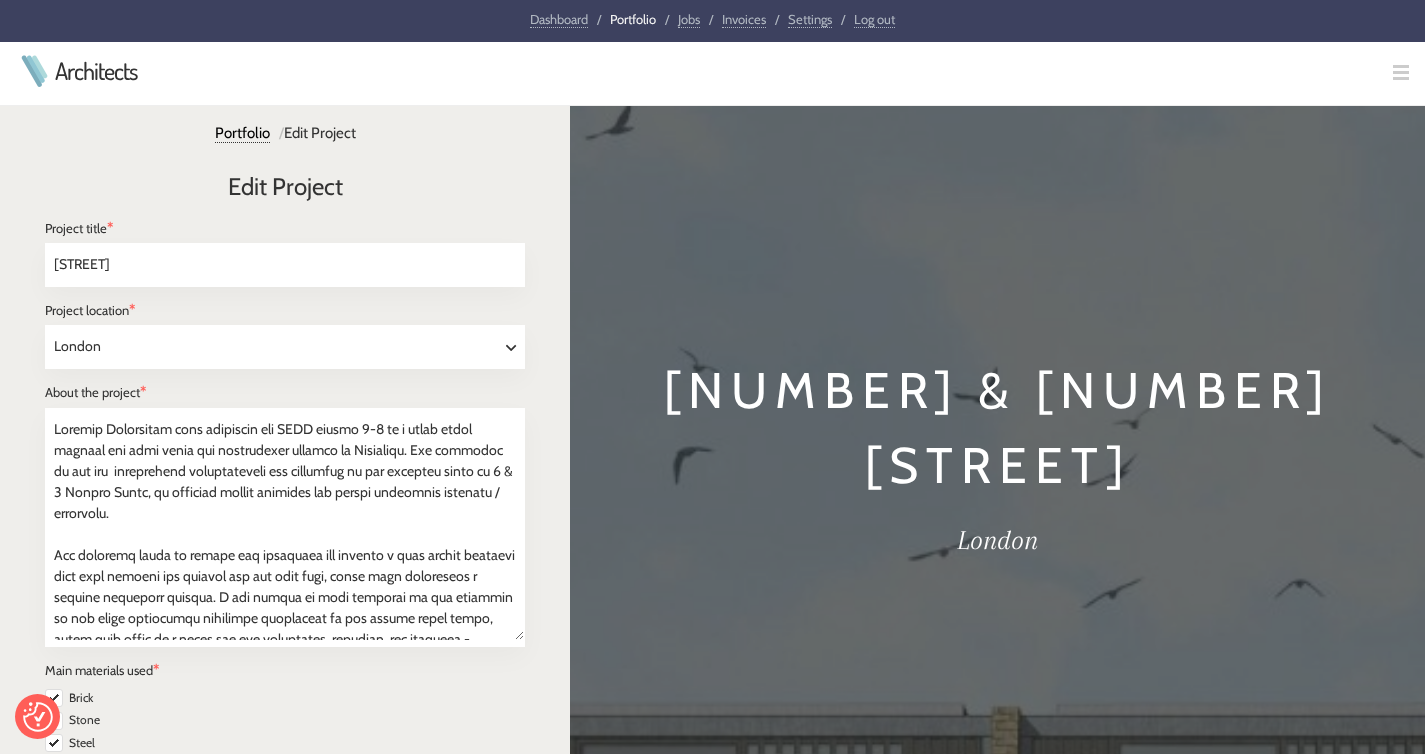 type on "[STREET]" 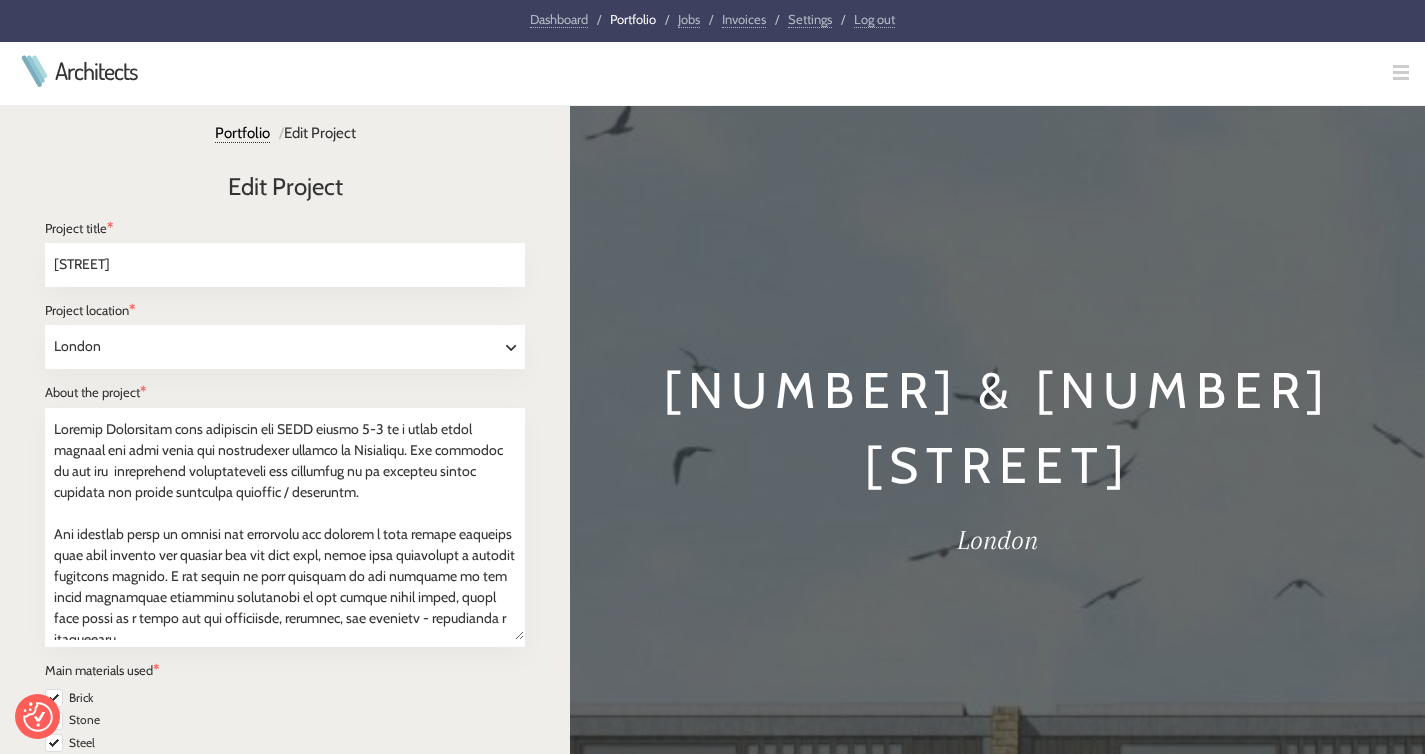 scroll, scrollTop: 168, scrollLeft: 0, axis: vertical 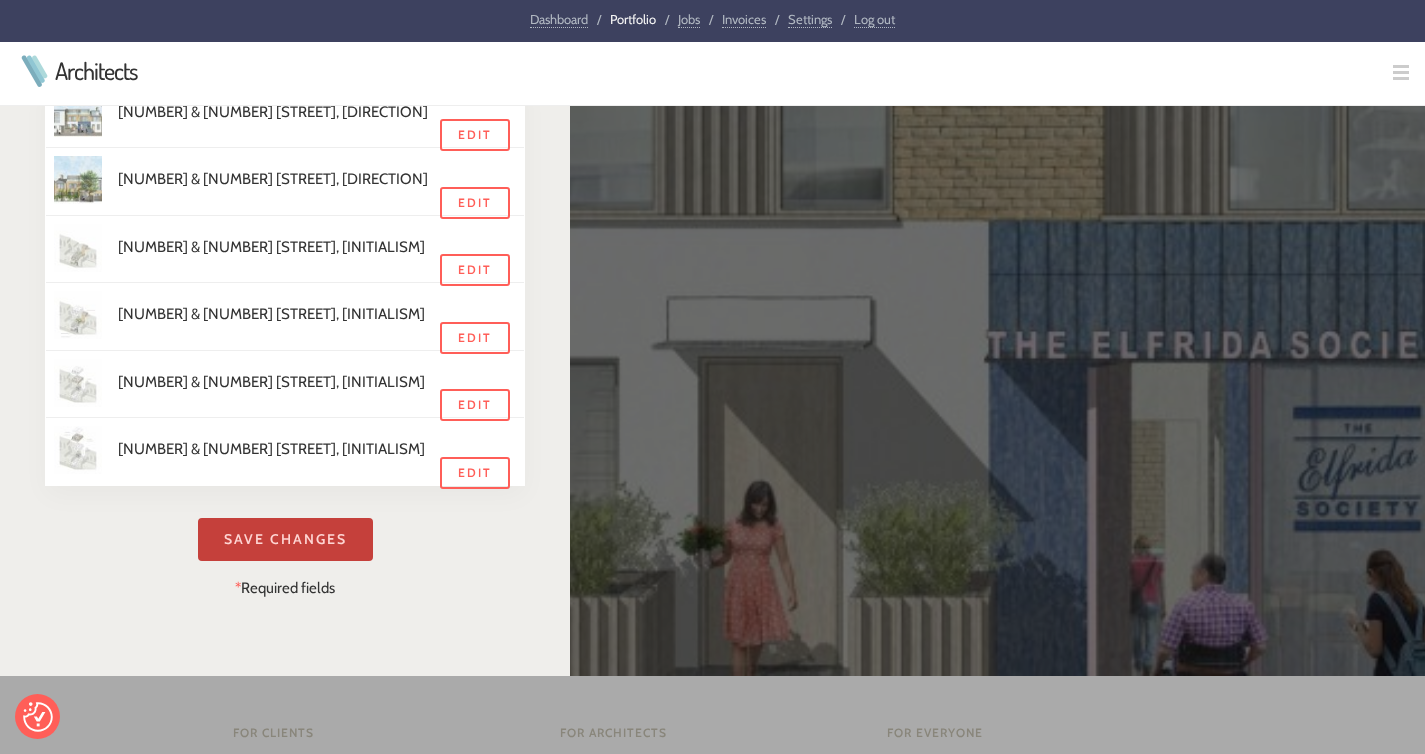 type on "Cassell Architects were appointed for RIBA stages 0-3 by a vital local charity for this mixed use development project in Islington. The proposal is for the  sustainable refurbishment and extension to an existing office building and former victorian workshop / warehouse.
The proposal seeks to unlock its potential and deliver a true legacy building that will support the charity for the long term, while also delivering a lasting community benefit. A key driver of this proposal is the creation of new fully accessible community facilities on the ground floor level, these will serve as a vital hub for activities, services, and advocacy - delivering a measurable
social impact aligned with Islington’s social inclusion and health and wellbeing priorities.
Additionally the long-vacant upper floors will be re-purposed for residential use with the creation of a contemporary light weight loft extension delivering sufficient habitable internal floor area for two new 3 bed 4 person residential units, with new dedicate..." 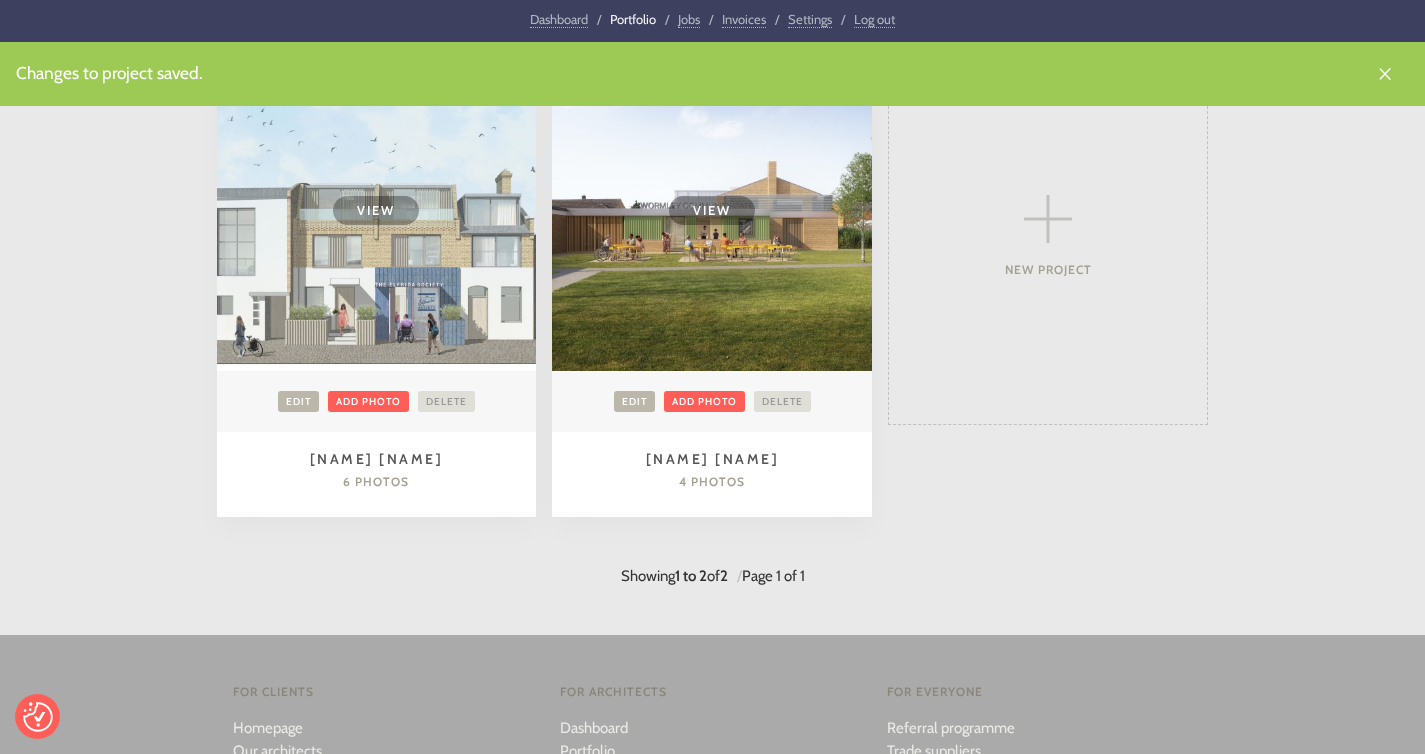scroll, scrollTop: 0, scrollLeft: 0, axis: both 